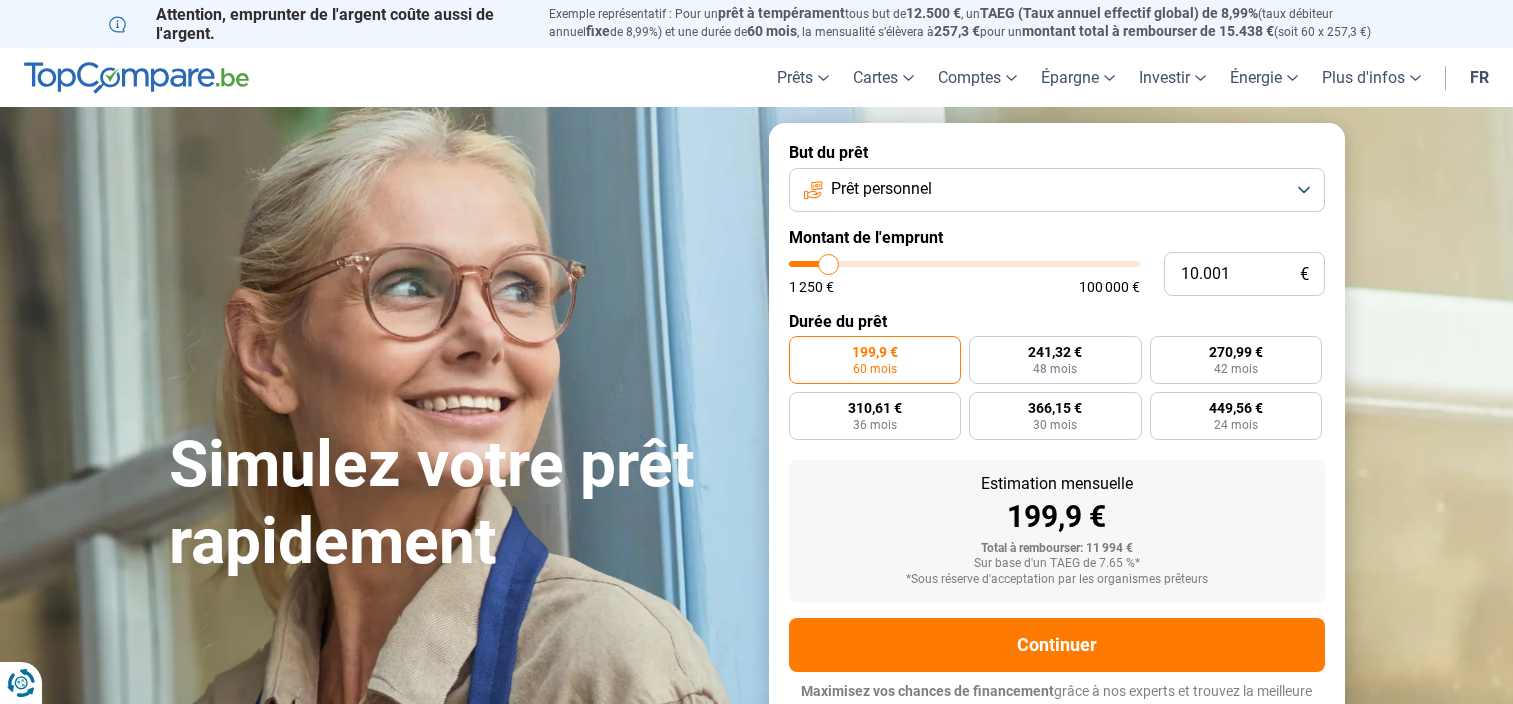 scroll, scrollTop: 0, scrollLeft: 0, axis: both 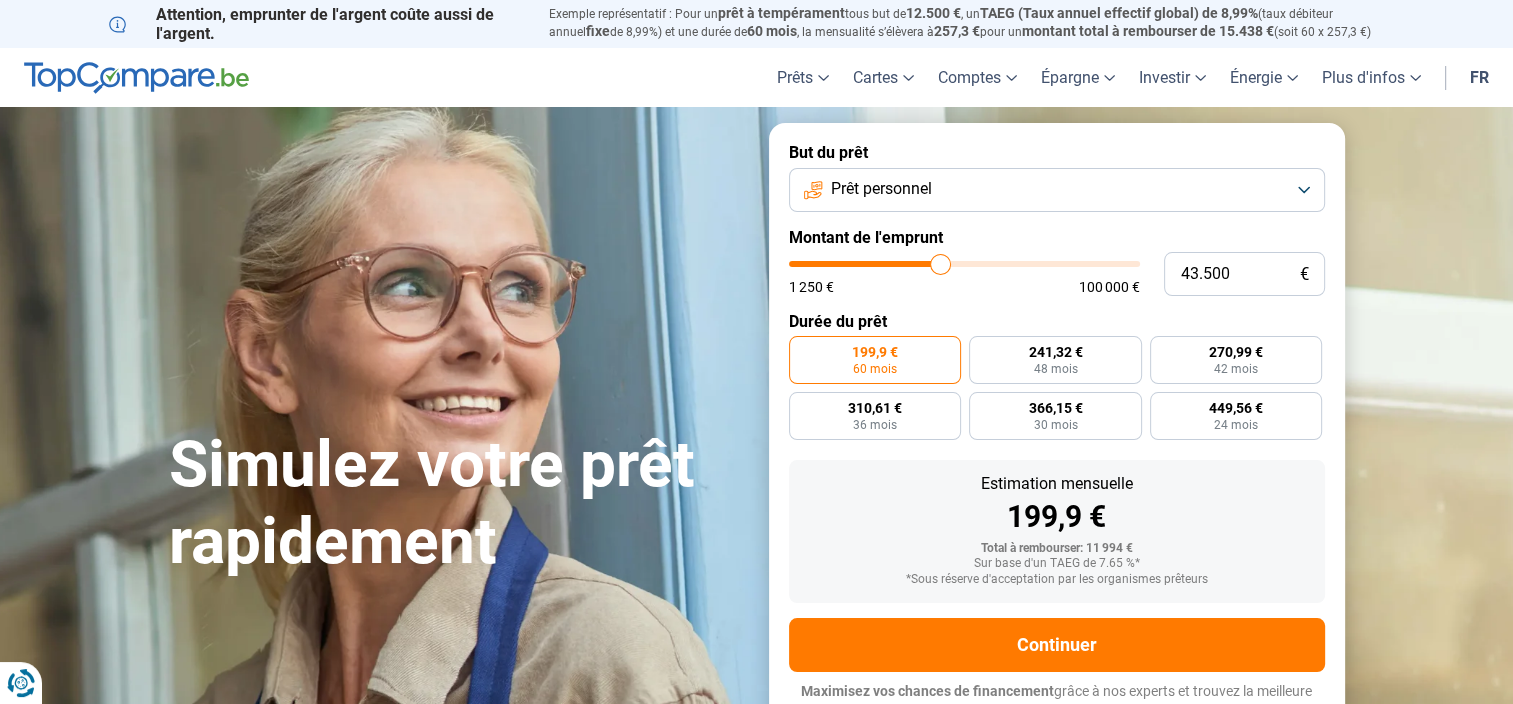 click at bounding box center (964, 264) 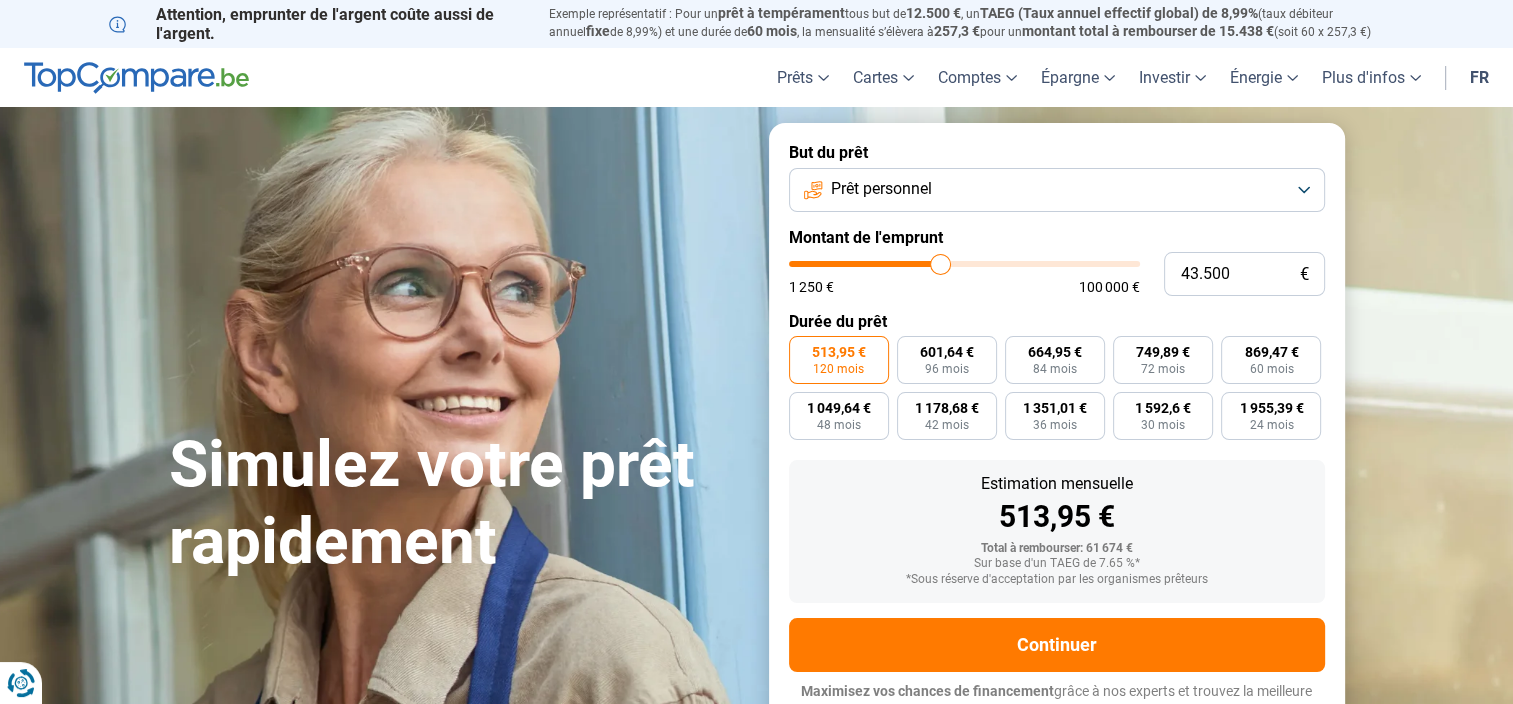 scroll, scrollTop: 18, scrollLeft: 0, axis: vertical 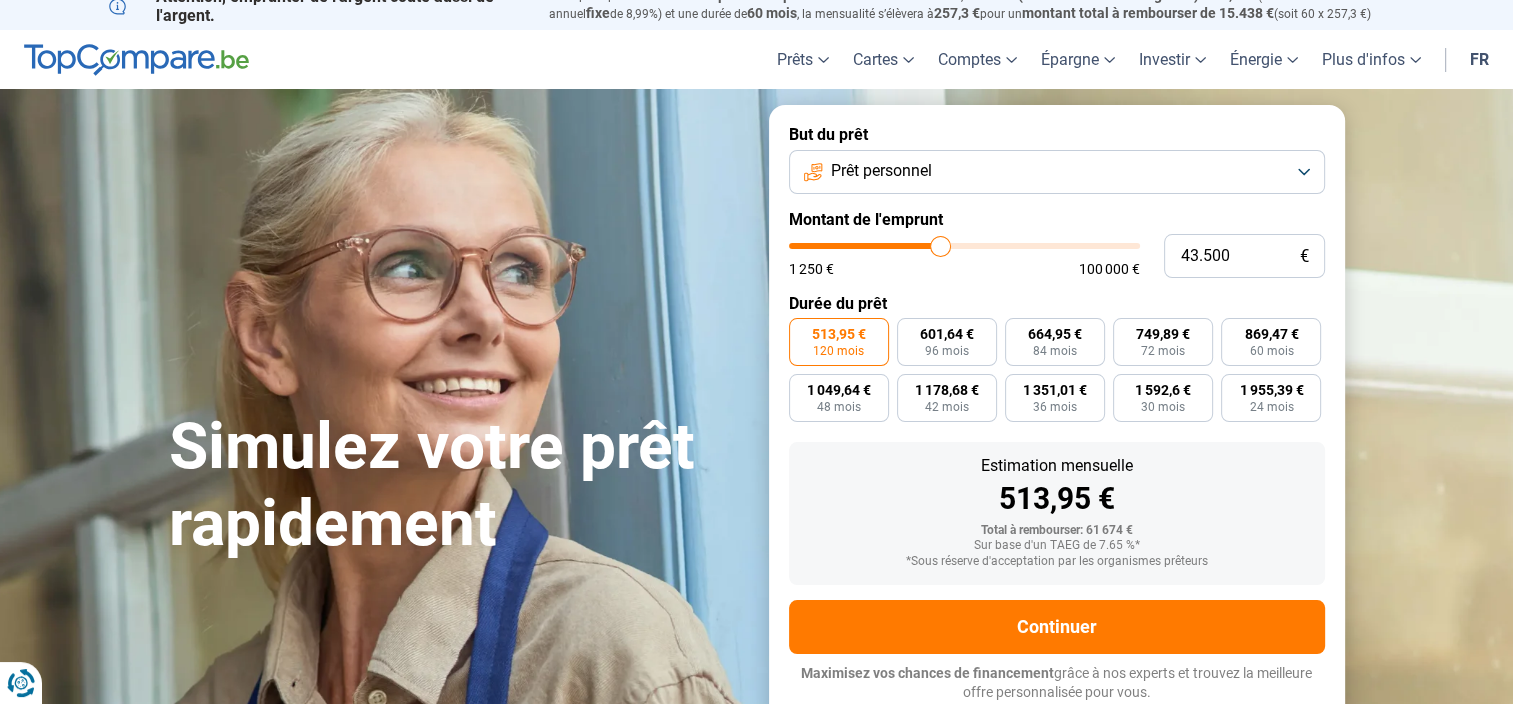 drag, startPoint x: 940, startPoint y: 261, endPoint x: 904, endPoint y: 256, distance: 36.345562 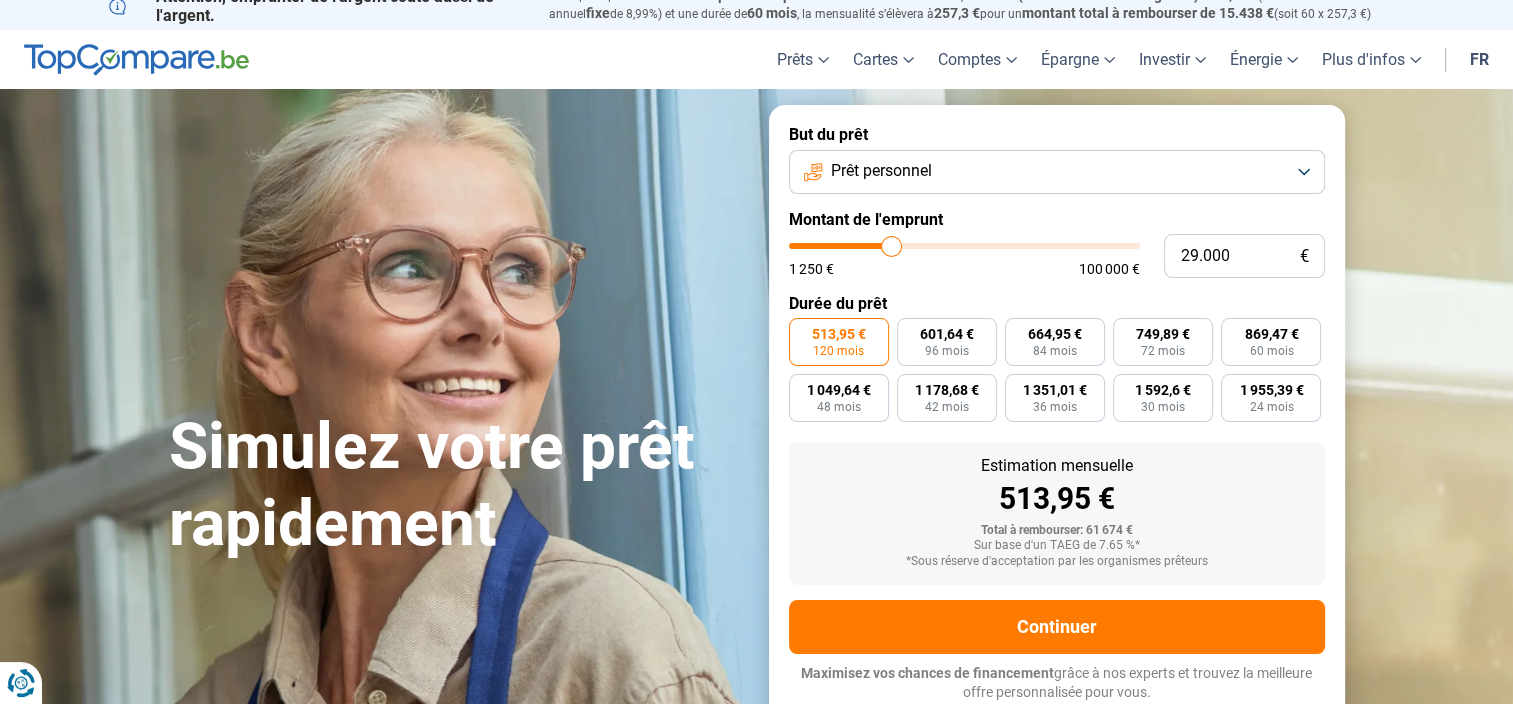 drag, startPoint x: 936, startPoint y: 247, endPoint x: 892, endPoint y: 251, distance: 44.181442 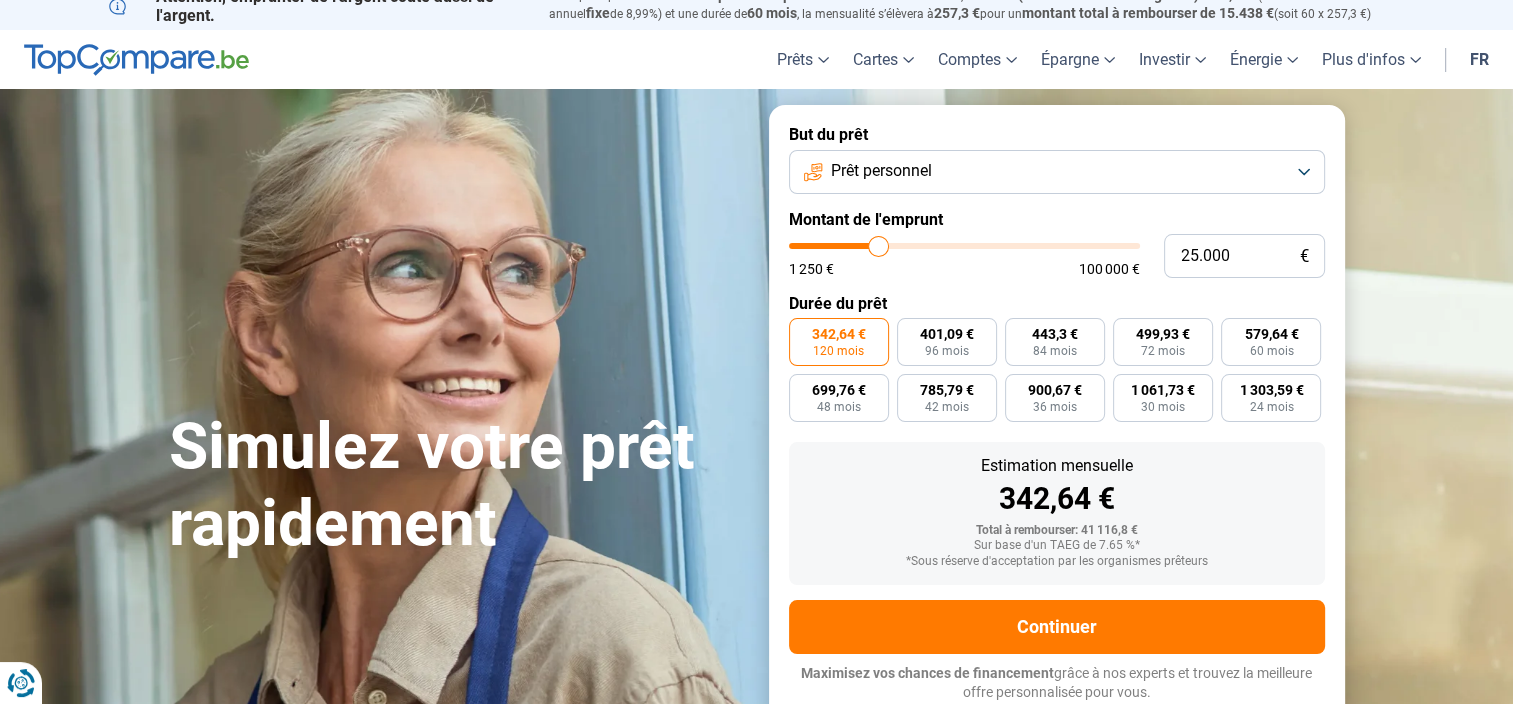 drag, startPoint x: 892, startPoint y: 251, endPoint x: 878, endPoint y: 252, distance: 14.035668 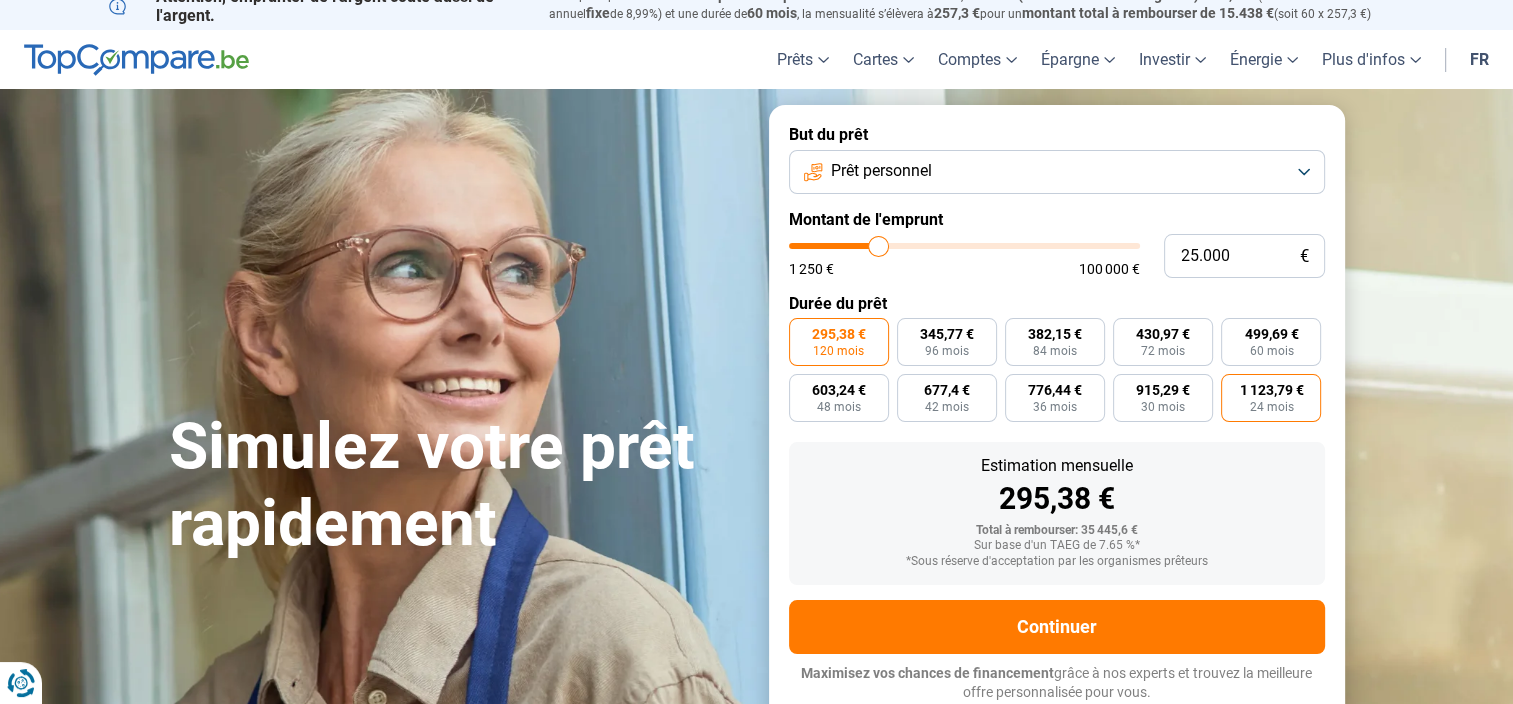 click on "24 mois" at bounding box center (1271, 407) 